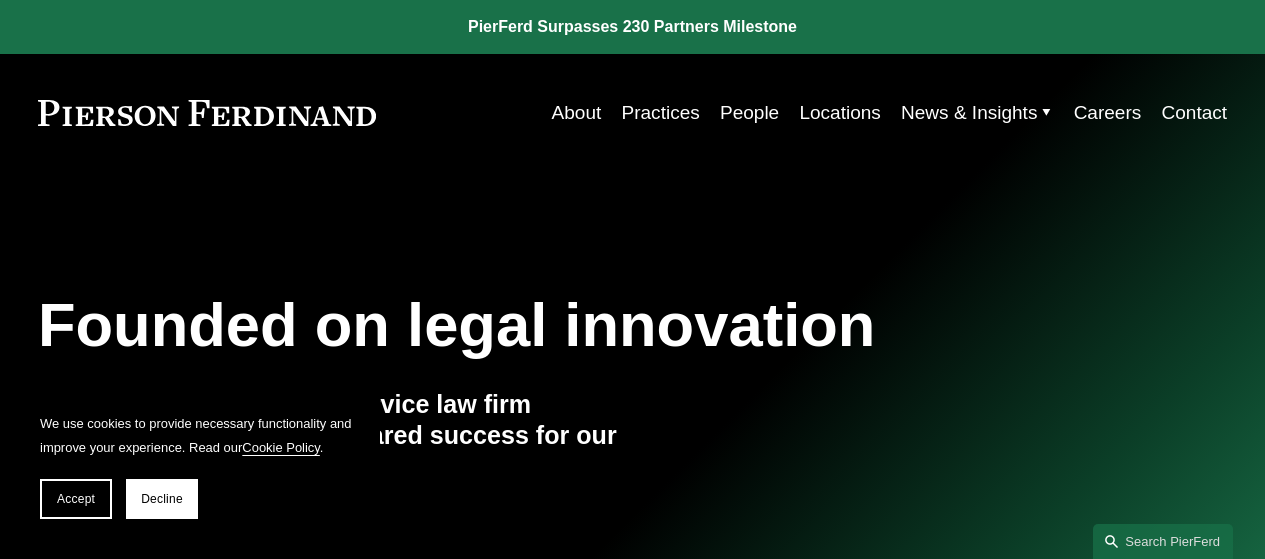 scroll, scrollTop: 0, scrollLeft: 0, axis: both 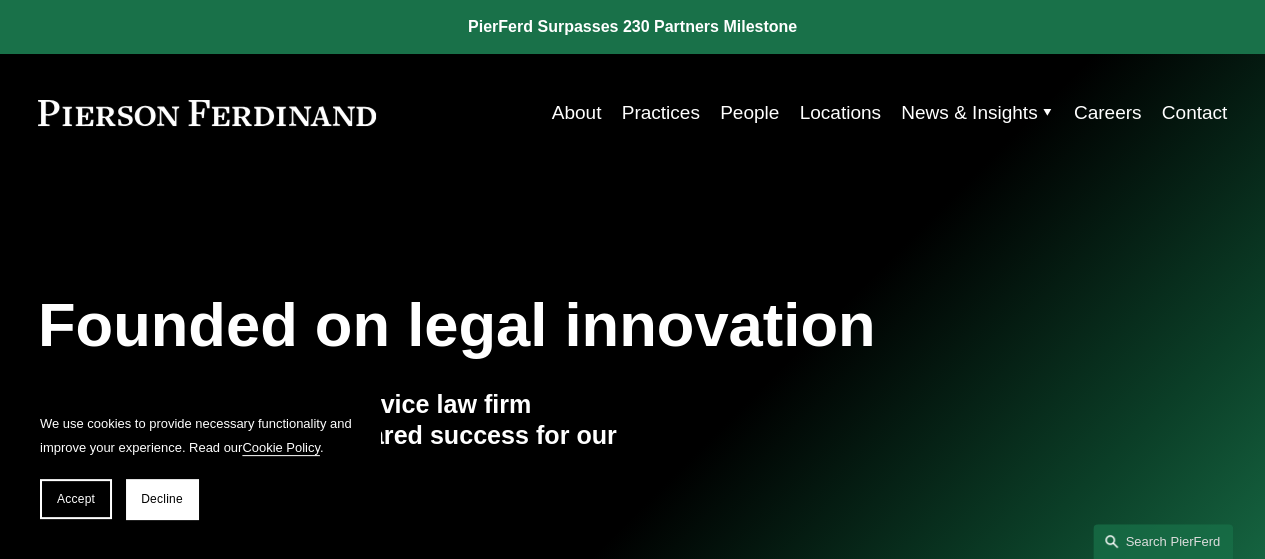 click on "People" at bounding box center [749, 113] 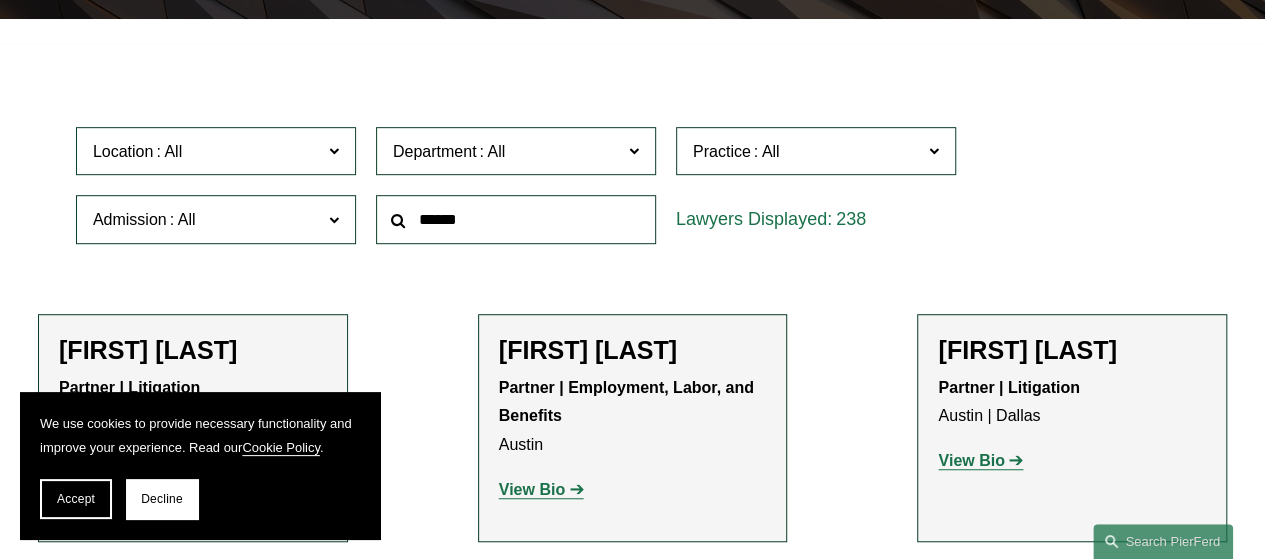 scroll, scrollTop: 0, scrollLeft: 0, axis: both 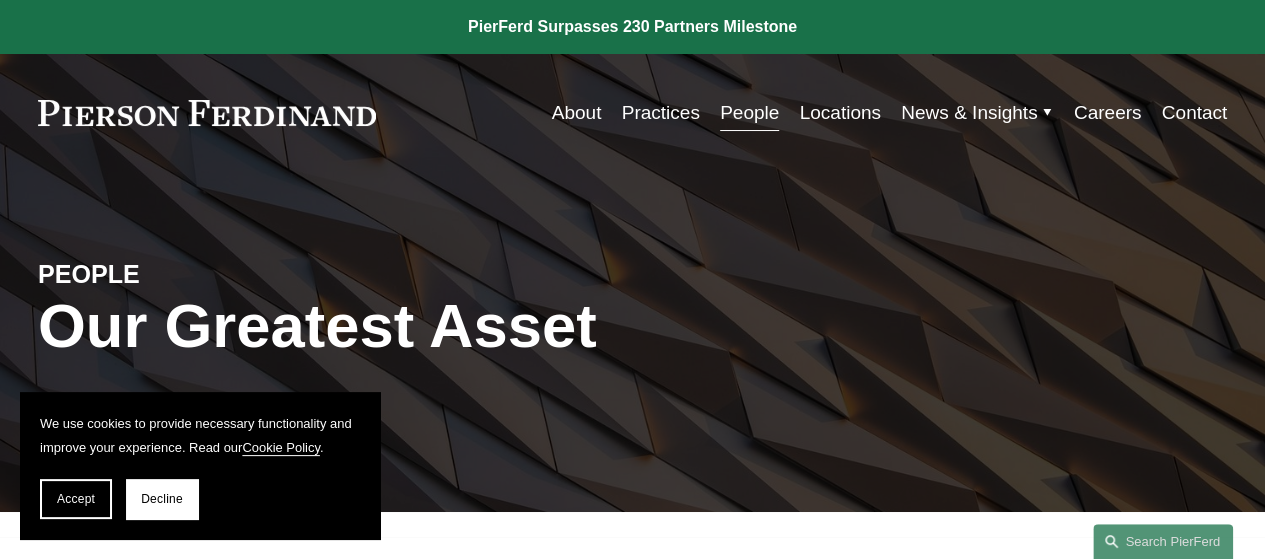 click on "Practices" at bounding box center (661, 113) 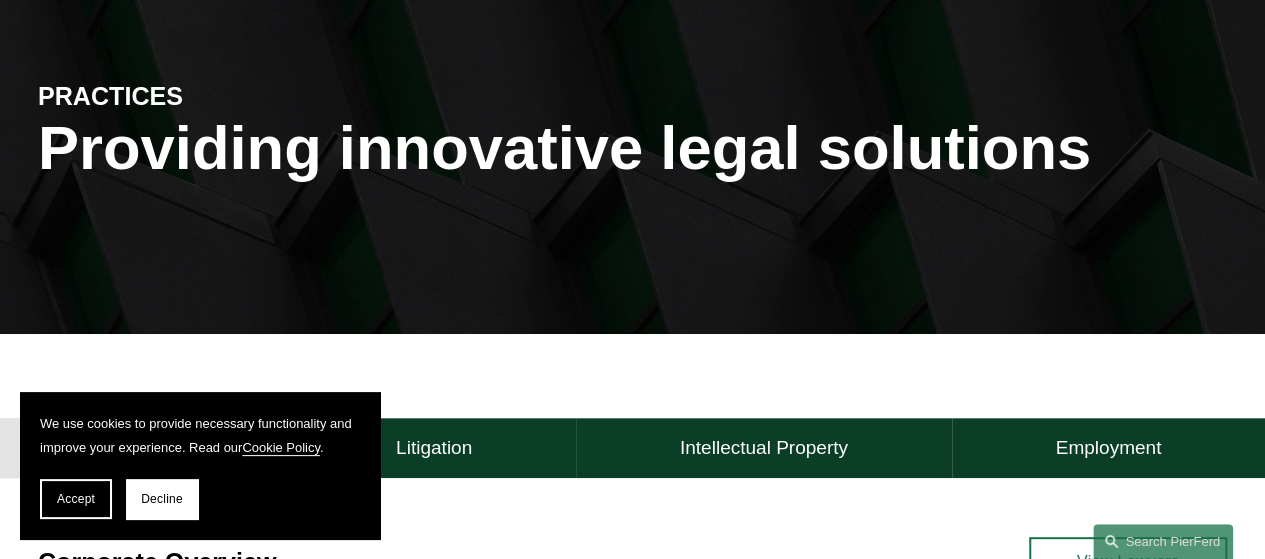 scroll, scrollTop: 0, scrollLeft: 0, axis: both 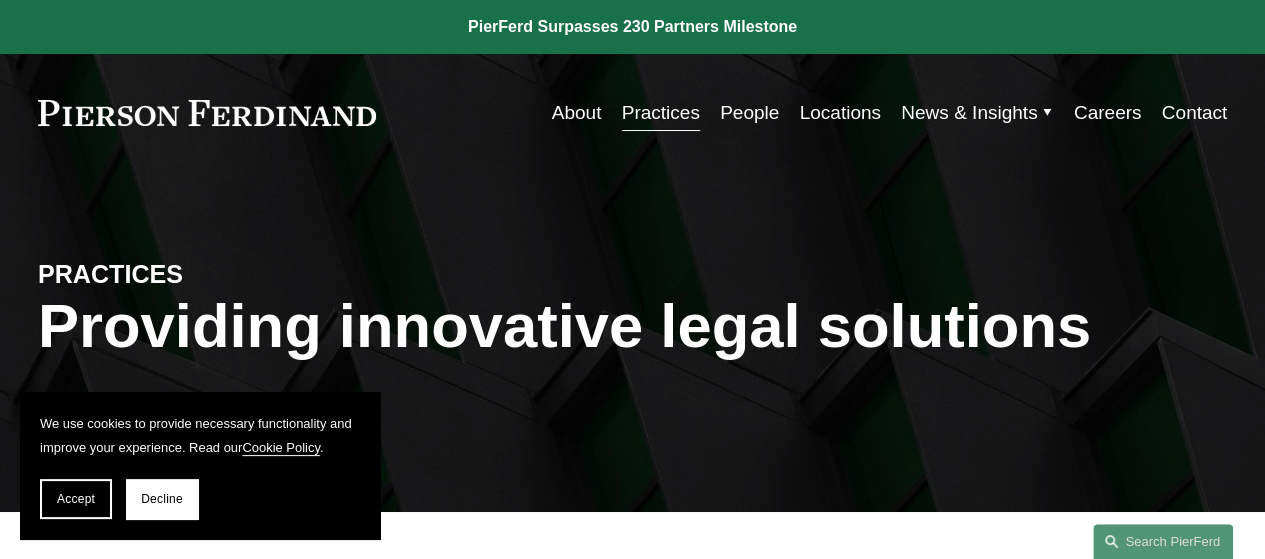 click on "Locations" at bounding box center [839, 113] 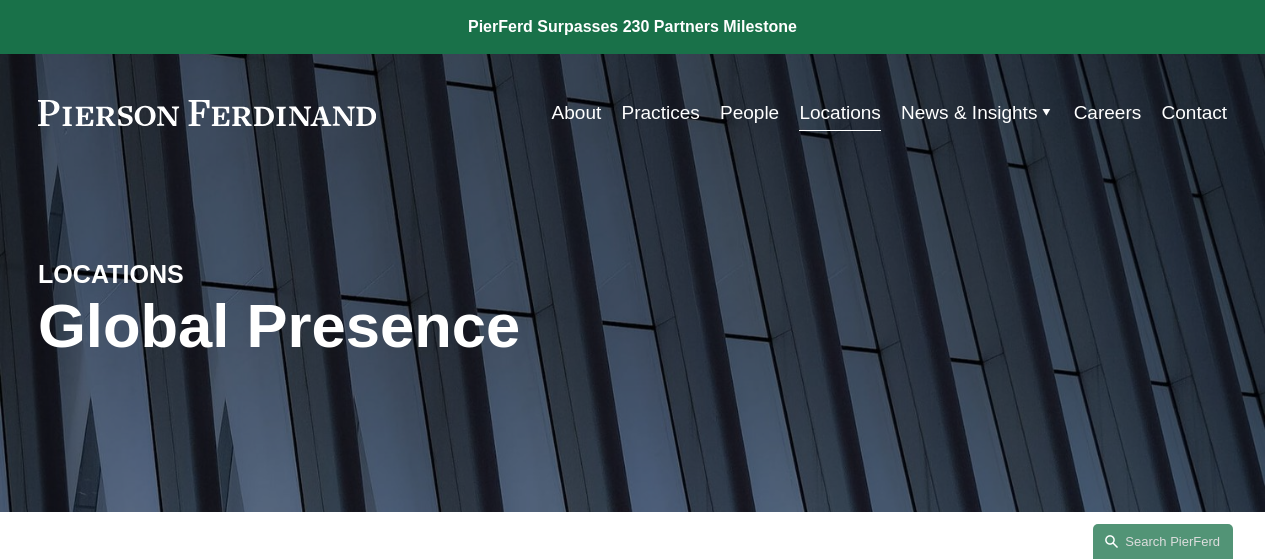scroll, scrollTop: 0, scrollLeft: 0, axis: both 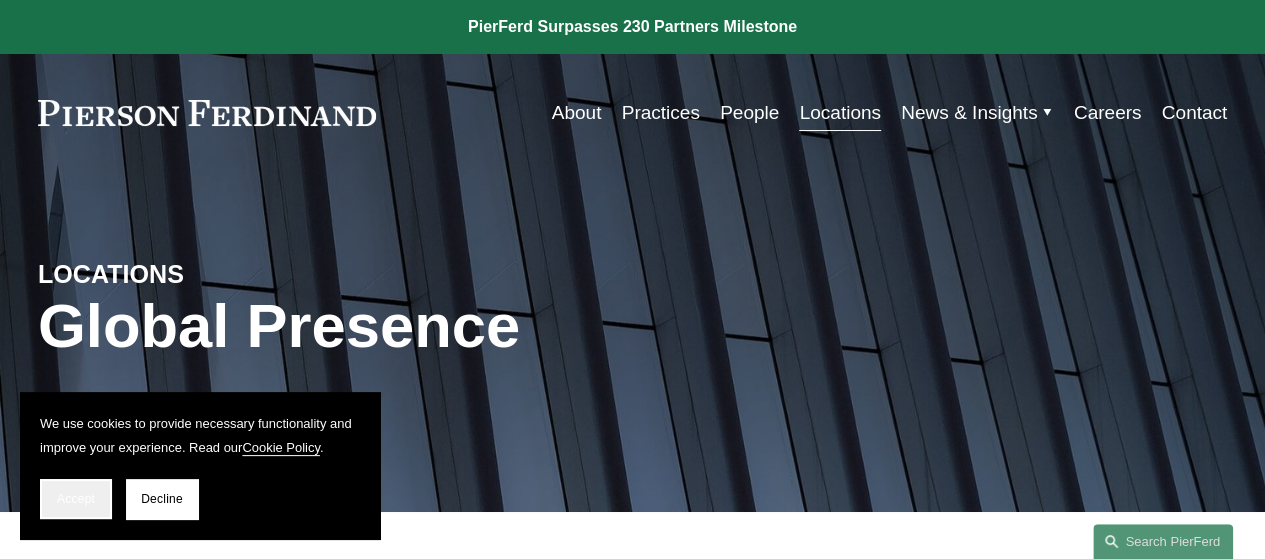 click on "Accept" at bounding box center [76, 499] 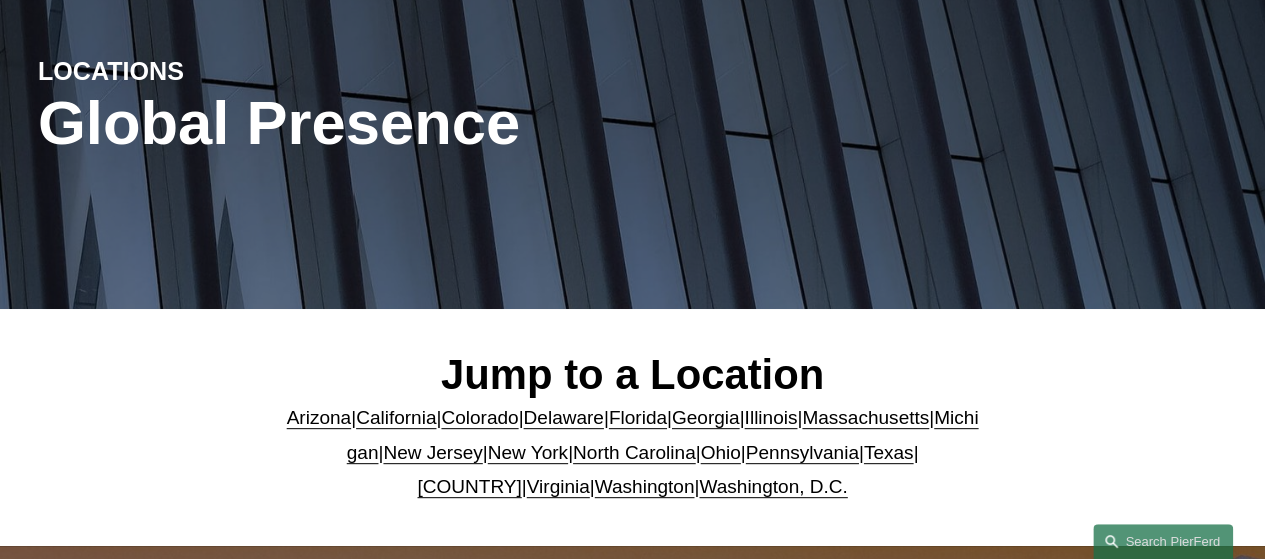 scroll, scrollTop: 500, scrollLeft: 0, axis: vertical 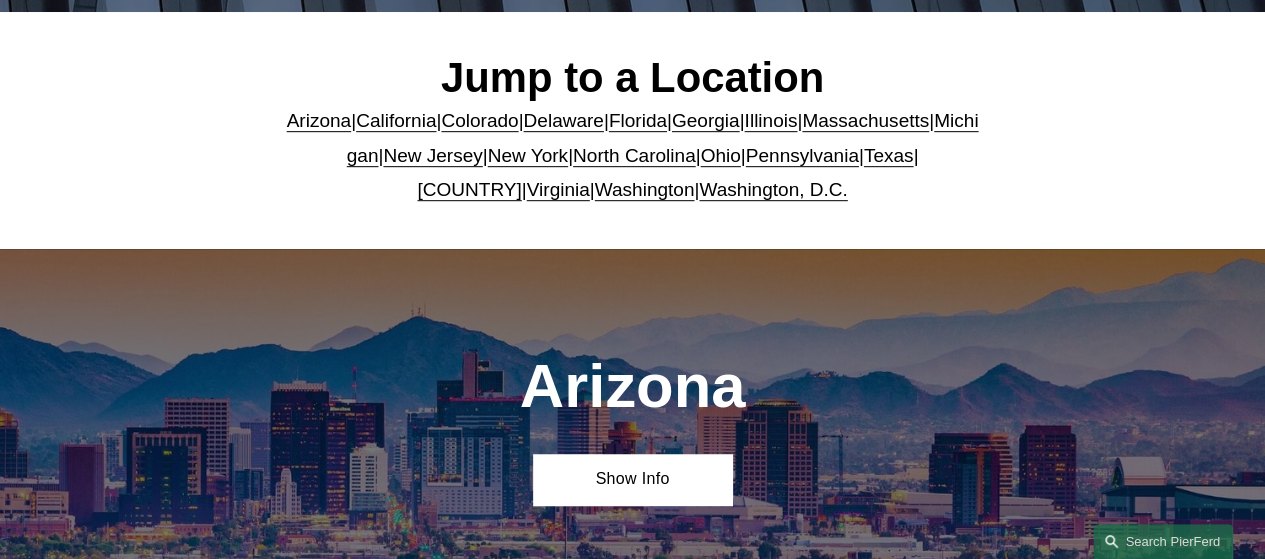 click on "Georgia" at bounding box center [706, 120] 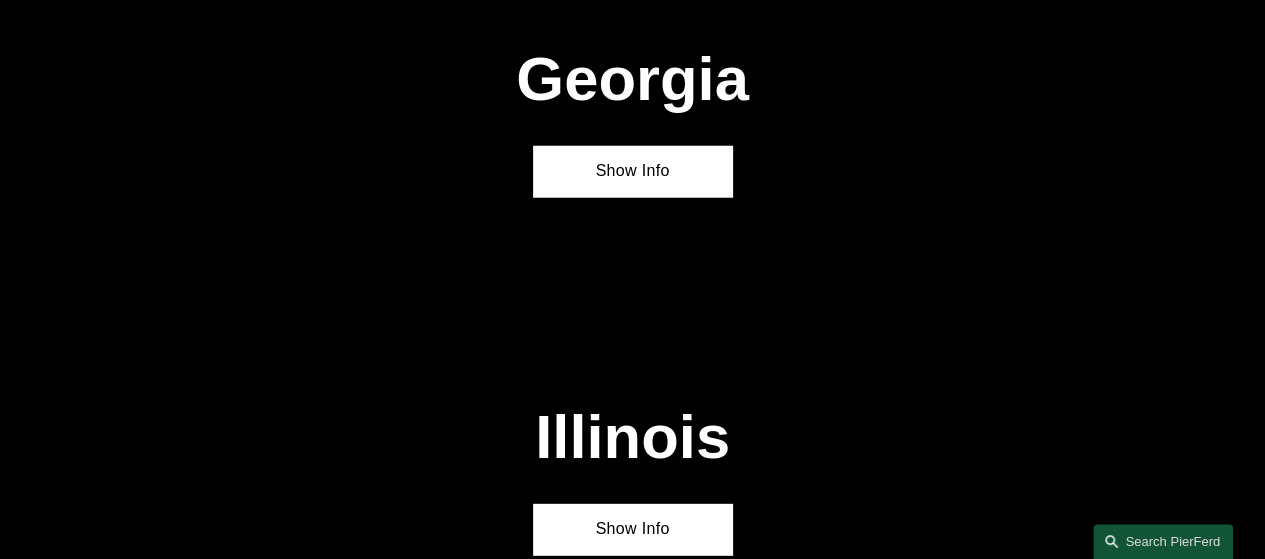 scroll, scrollTop: 2600, scrollLeft: 0, axis: vertical 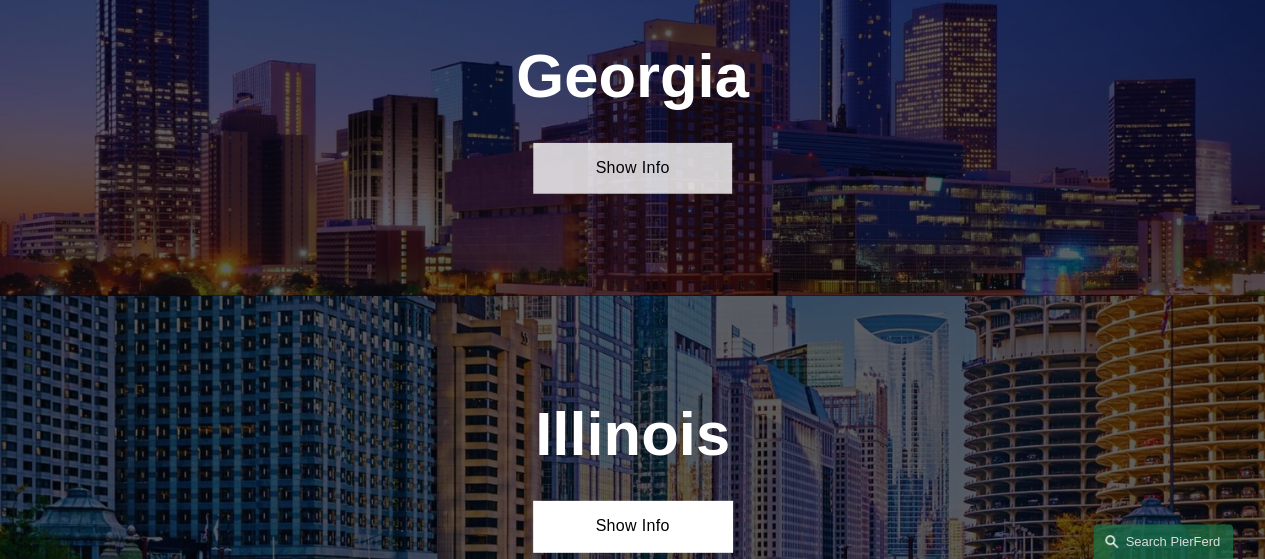 click on "Show Info" at bounding box center (632, 168) 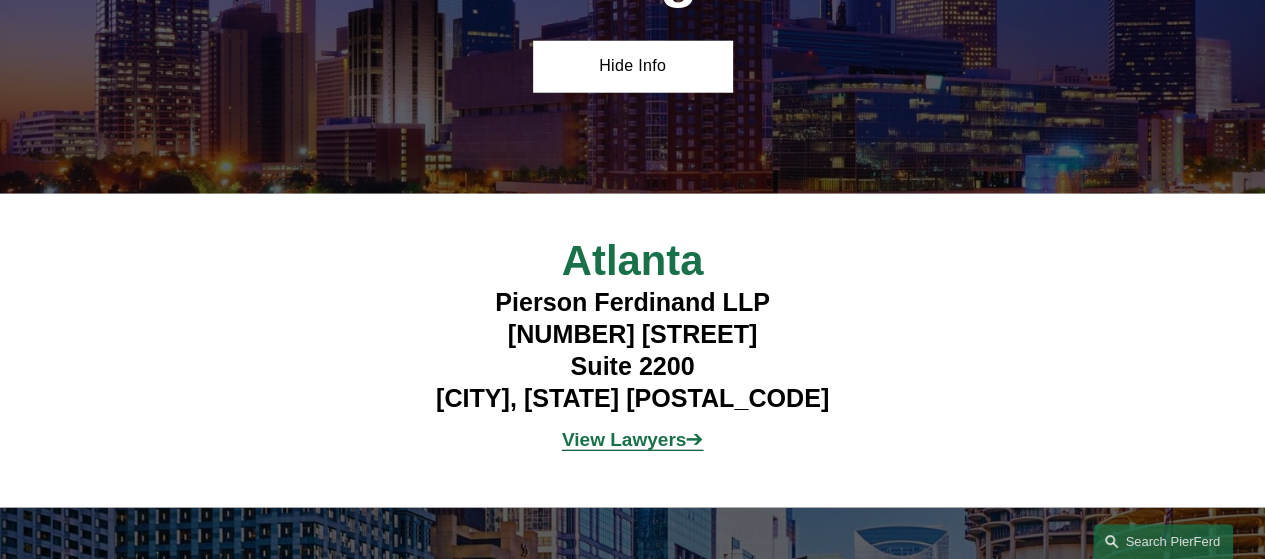 scroll, scrollTop: 2800, scrollLeft: 0, axis: vertical 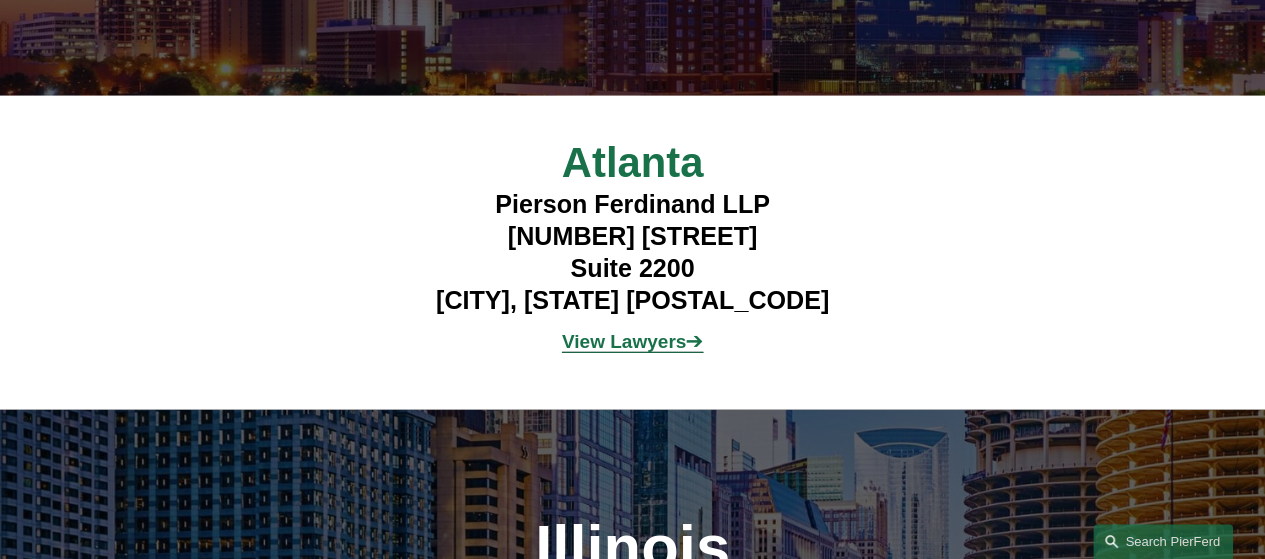 click on "Pierson Ferdinand LLP 260 Peachtree Street NW Suite 2200 Atlanta, GA 30303" at bounding box center [632, 252] 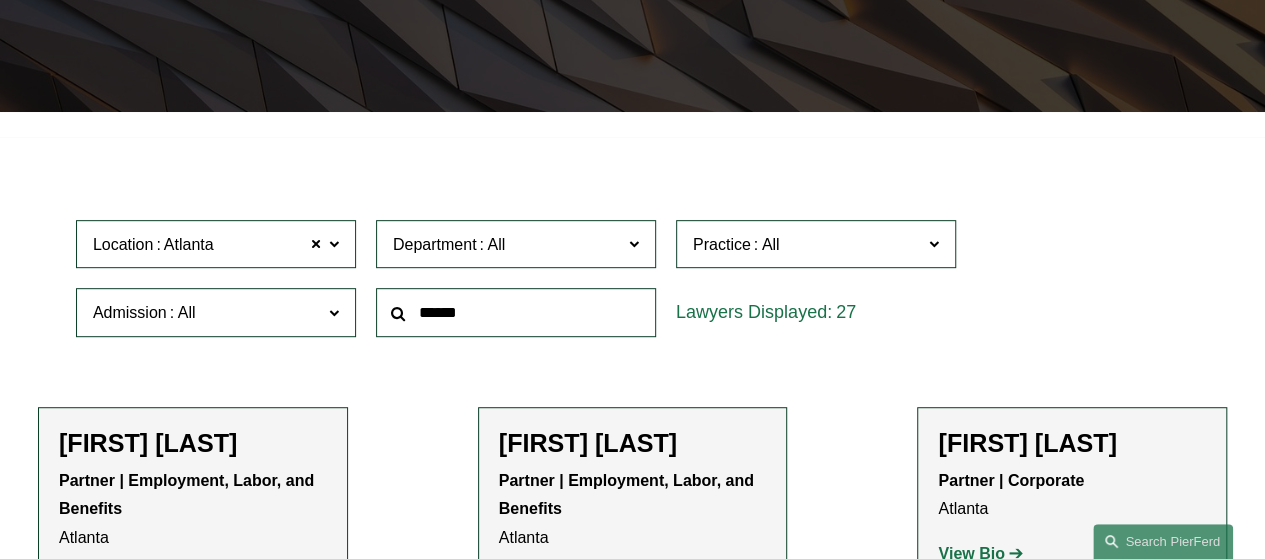scroll, scrollTop: 800, scrollLeft: 0, axis: vertical 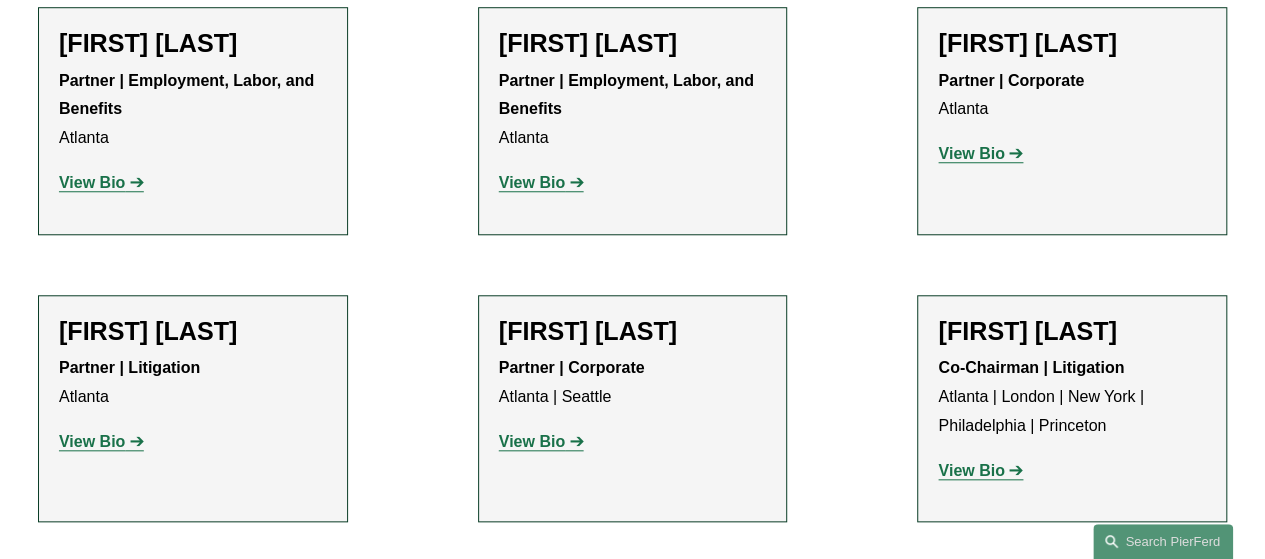 click on "Sara J. Bass" 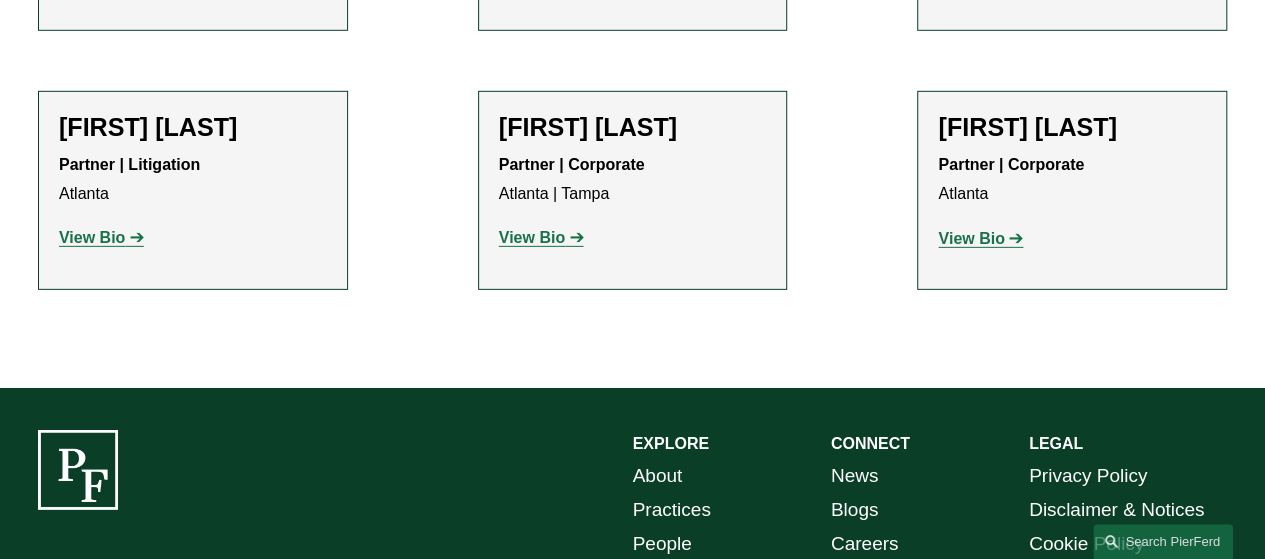 scroll, scrollTop: 3000, scrollLeft: 0, axis: vertical 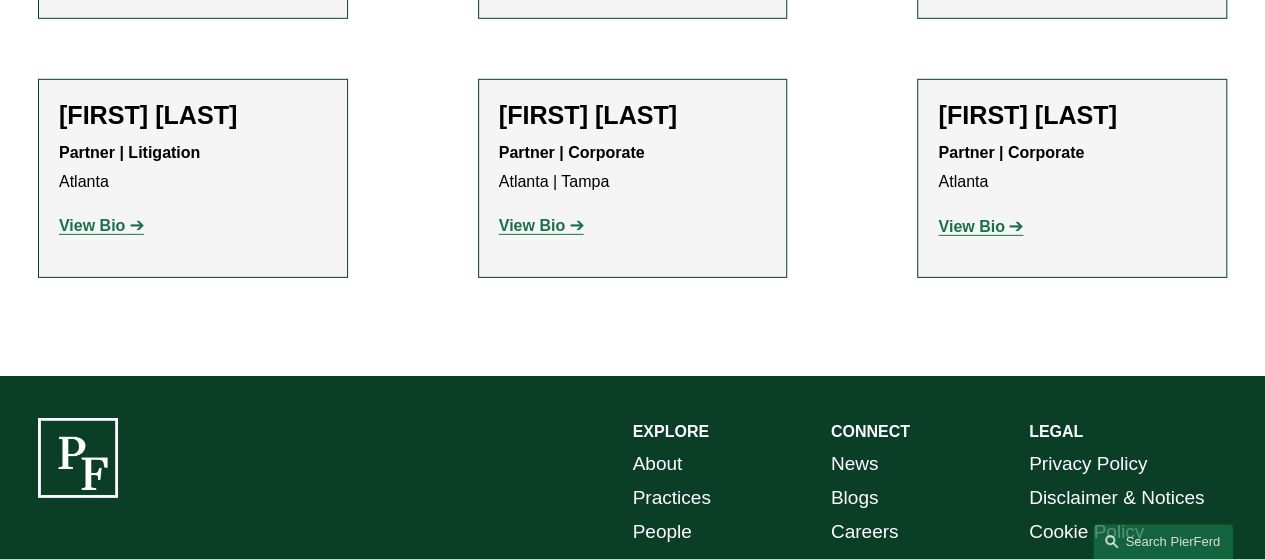 click on "View Bio" 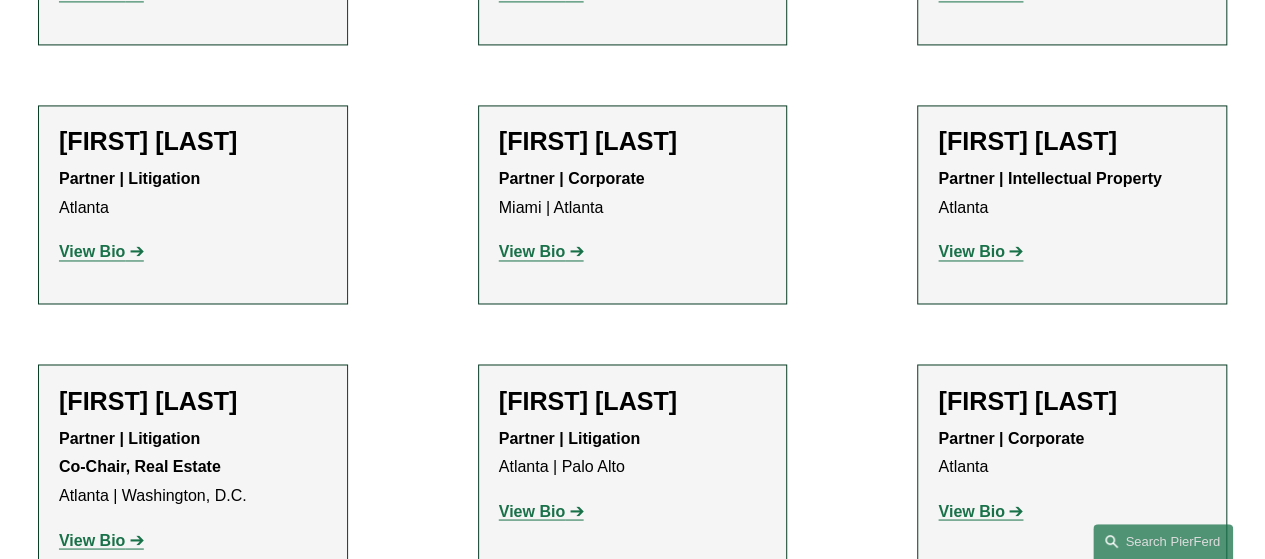 scroll, scrollTop: 1336, scrollLeft: 0, axis: vertical 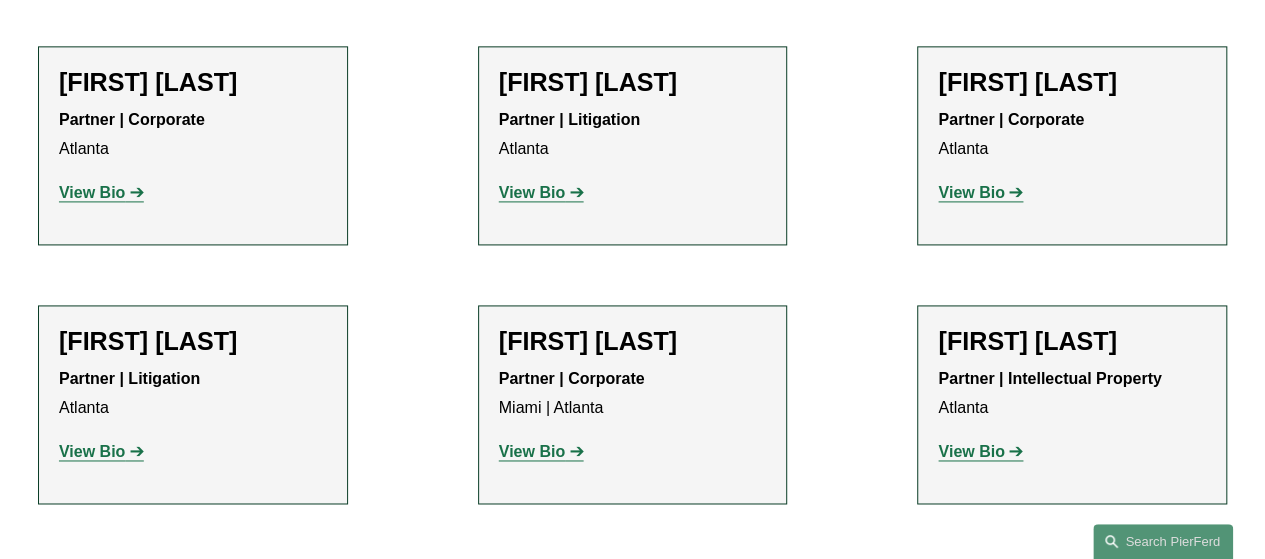 click on "View Bio" 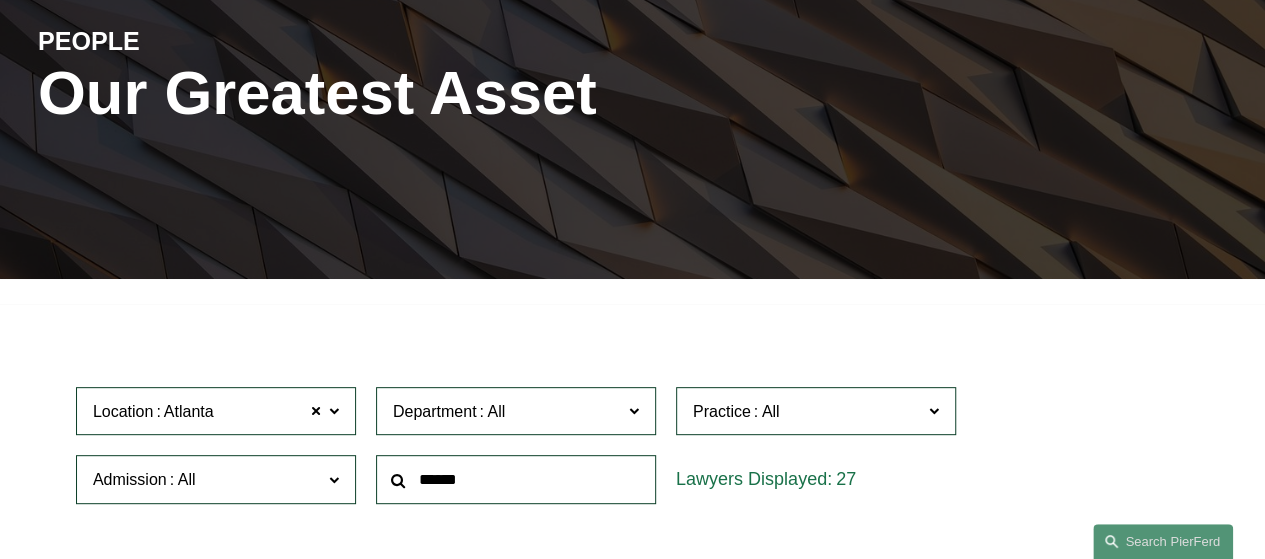 scroll, scrollTop: 400, scrollLeft: 0, axis: vertical 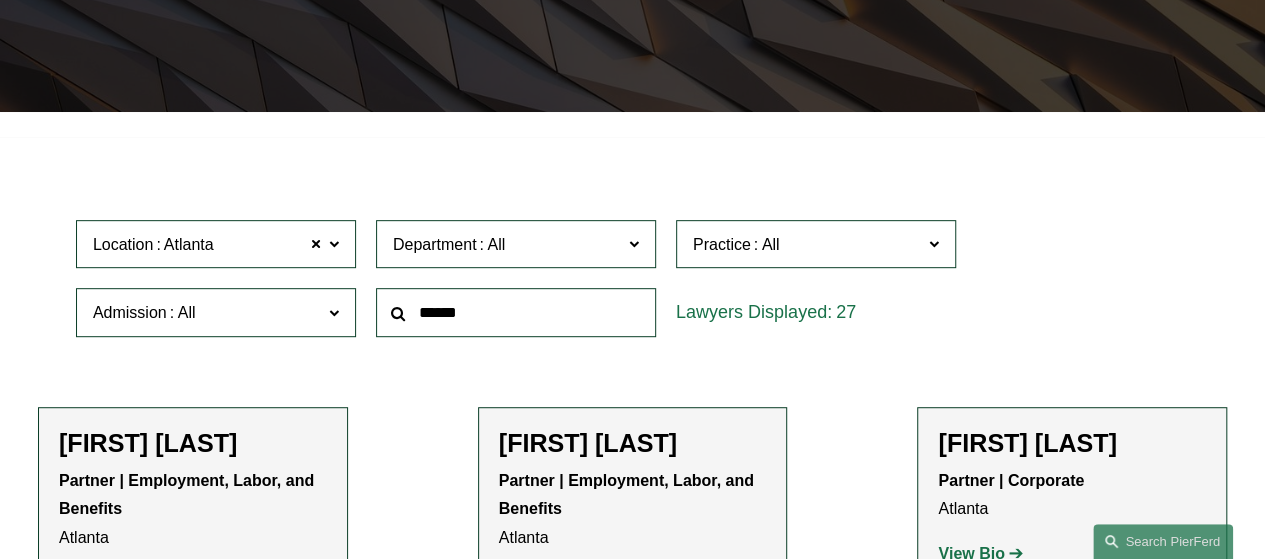 click on "Admission" 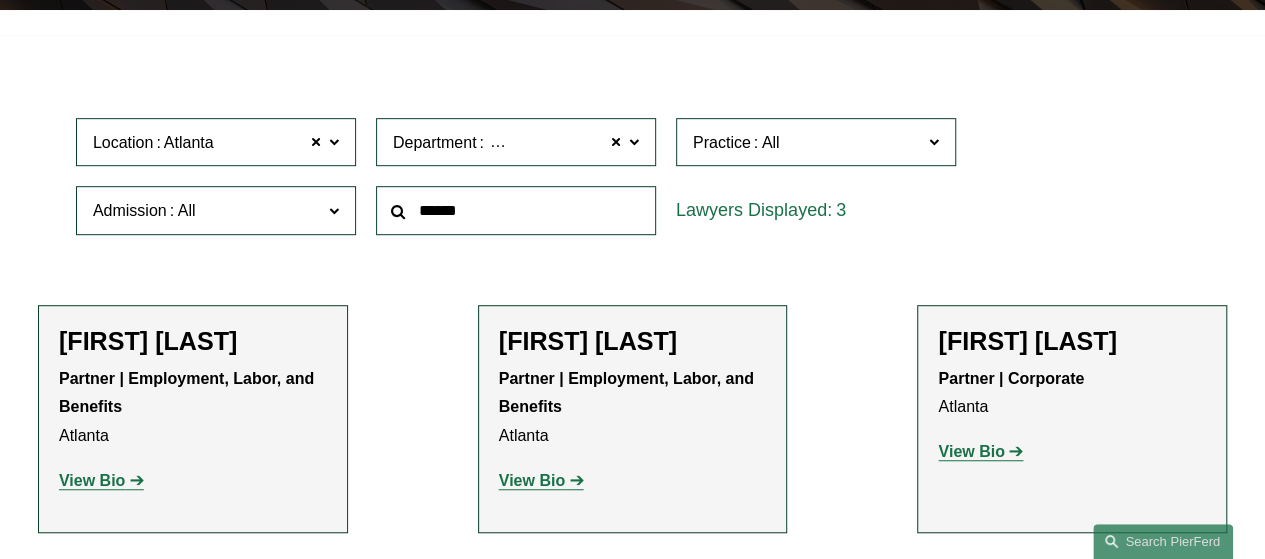 scroll, scrollTop: 500, scrollLeft: 0, axis: vertical 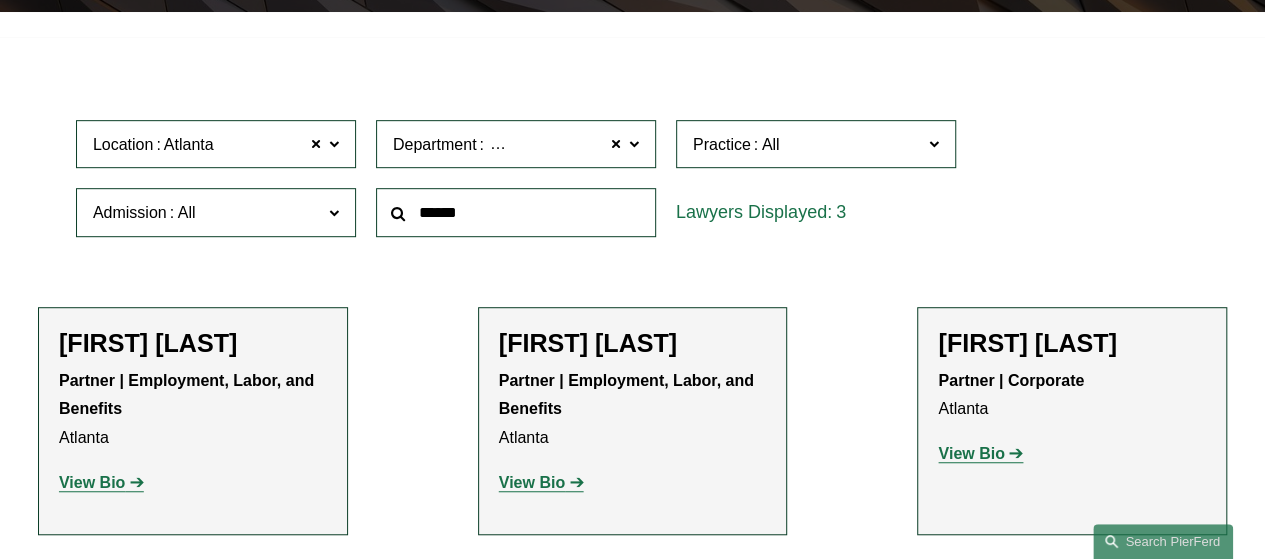 click on "Department Employment, Labor, and Benefits" 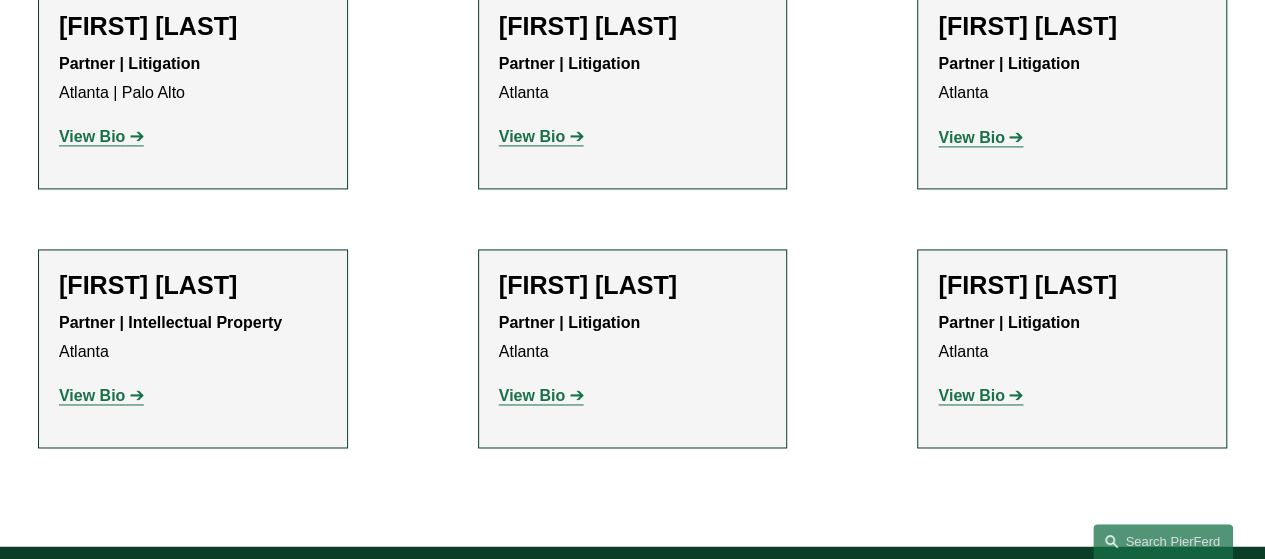 scroll, scrollTop: 1504, scrollLeft: 0, axis: vertical 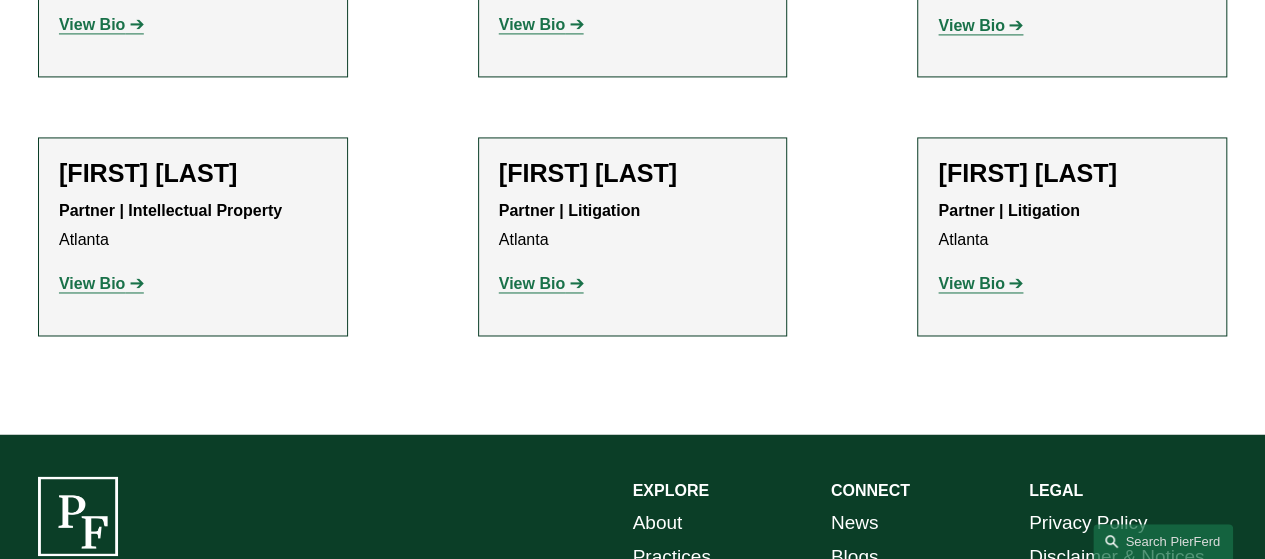 click on "[FIRST] [LAST]" 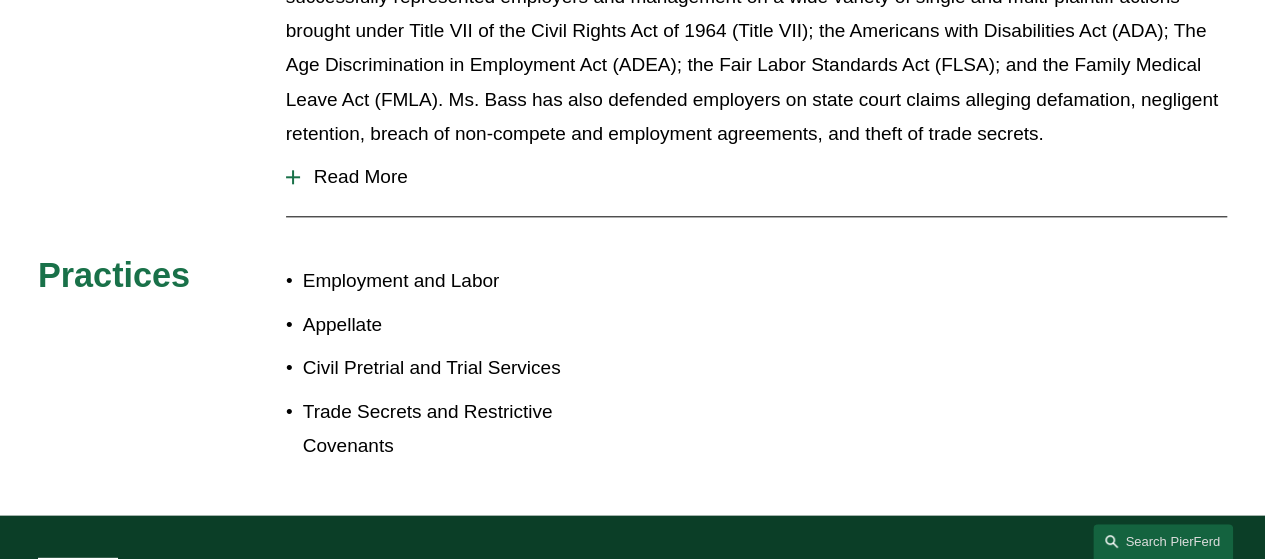 scroll, scrollTop: 1000, scrollLeft: 0, axis: vertical 